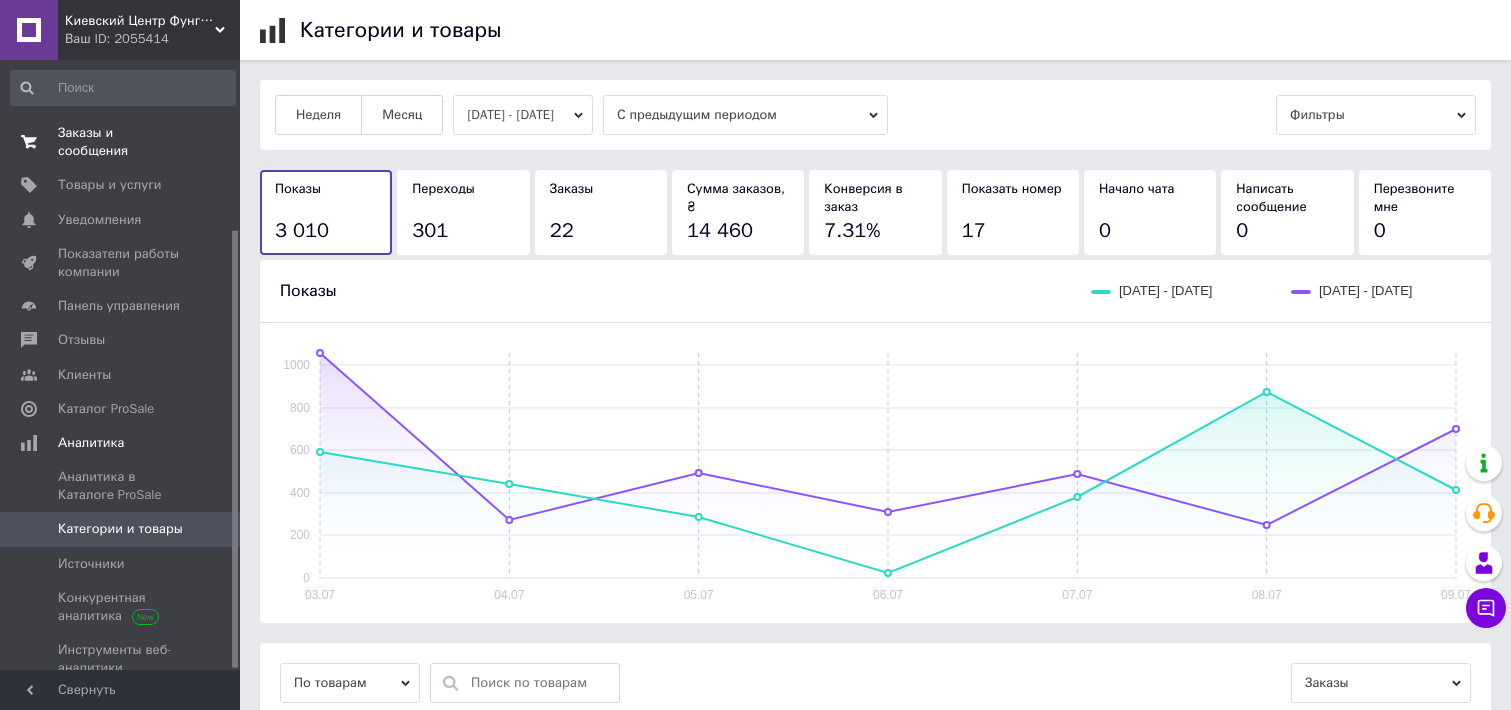 scroll, scrollTop: 0, scrollLeft: 0, axis: both 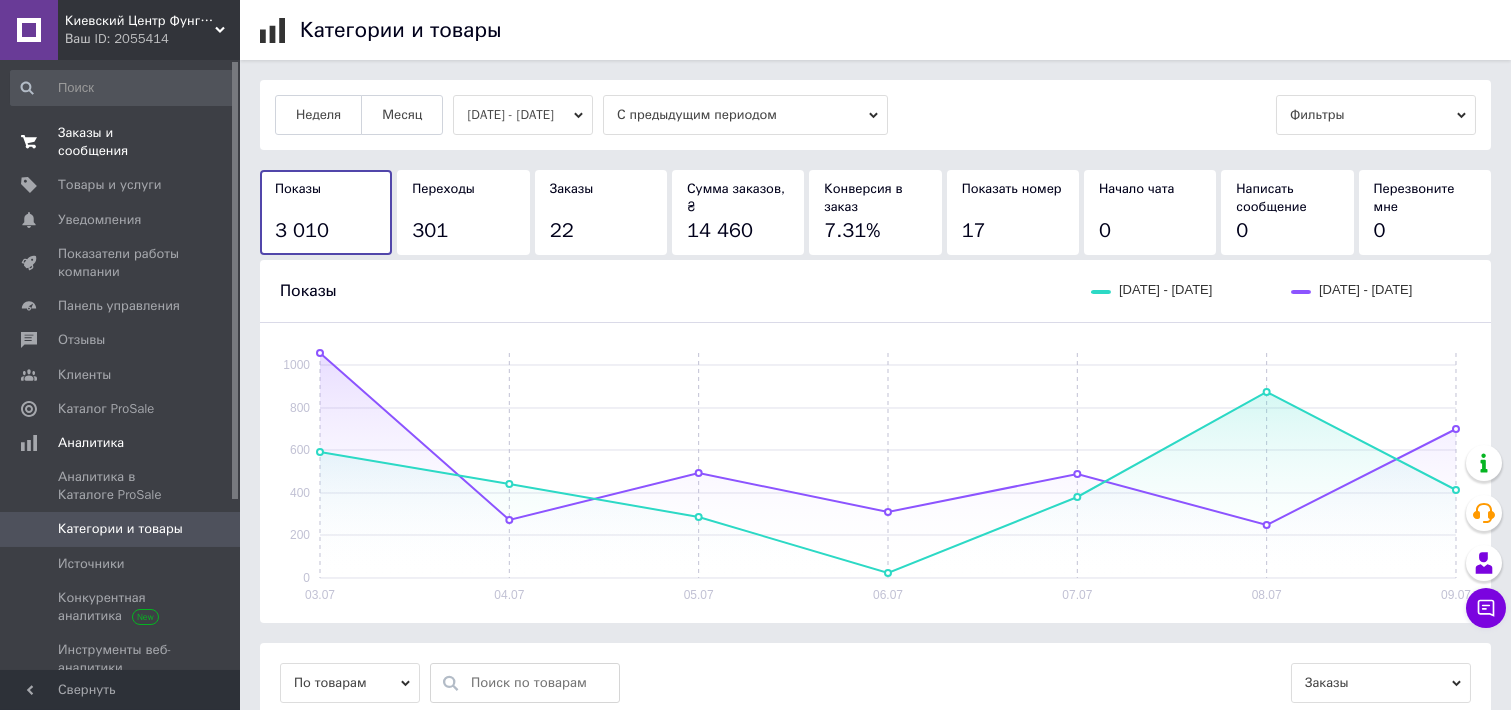 click on "Заказы и сообщения" at bounding box center (121, 142) 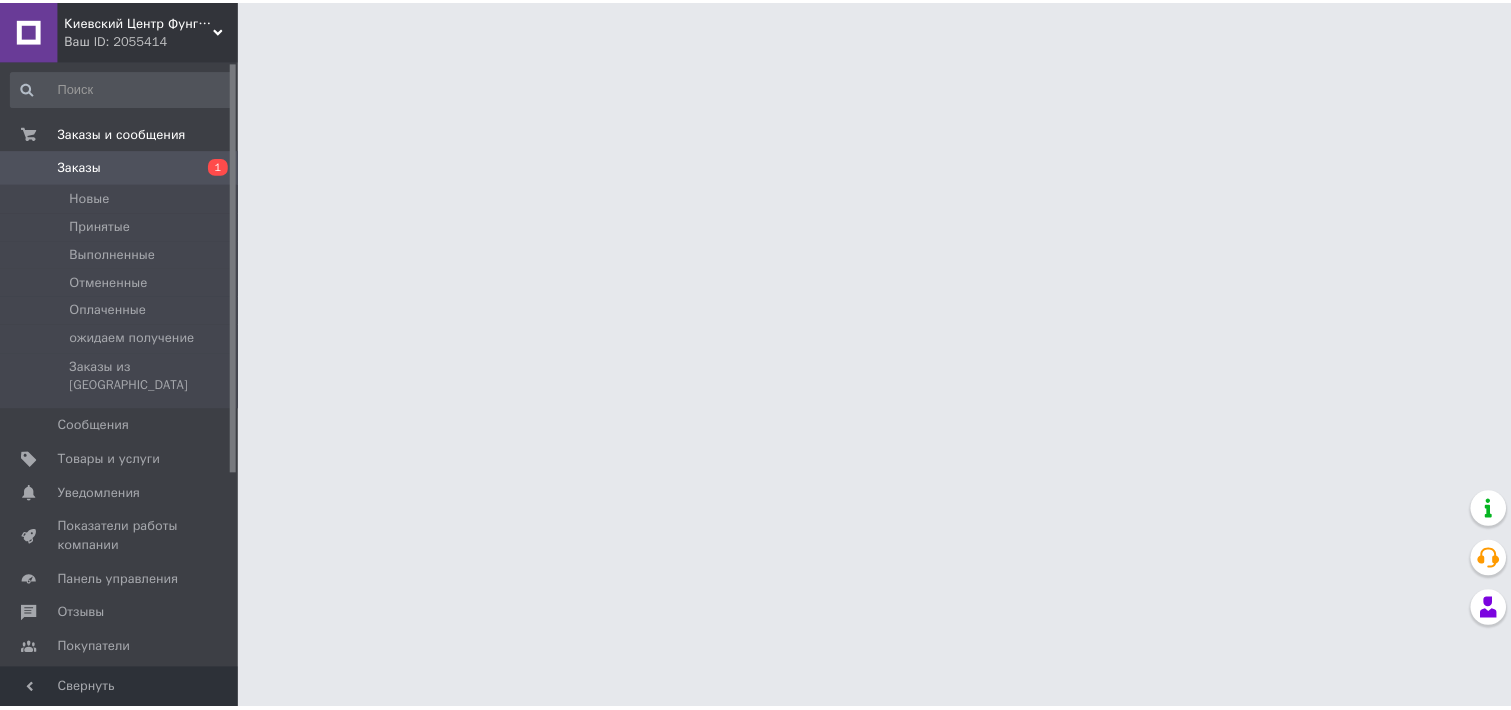 scroll, scrollTop: 0, scrollLeft: 0, axis: both 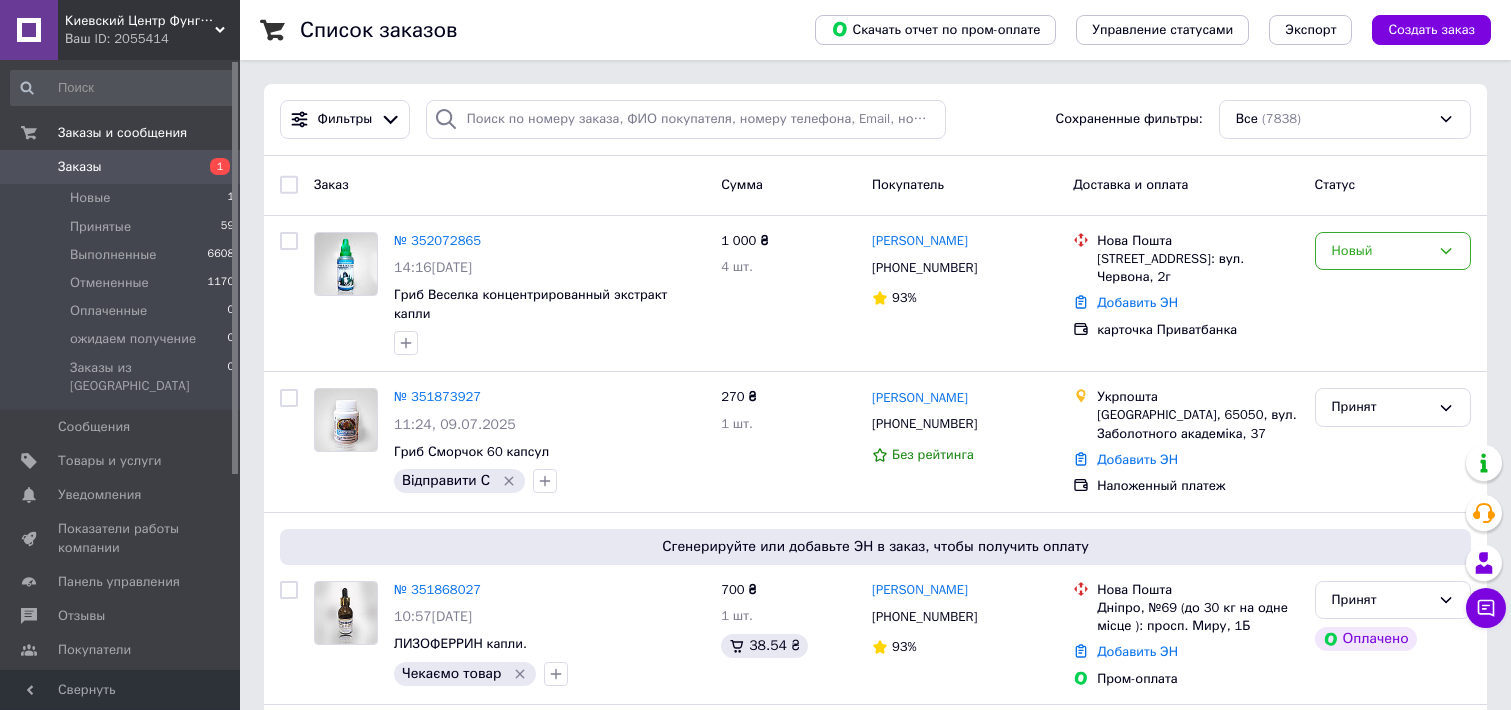 click on "Заказ" at bounding box center (509, 185) 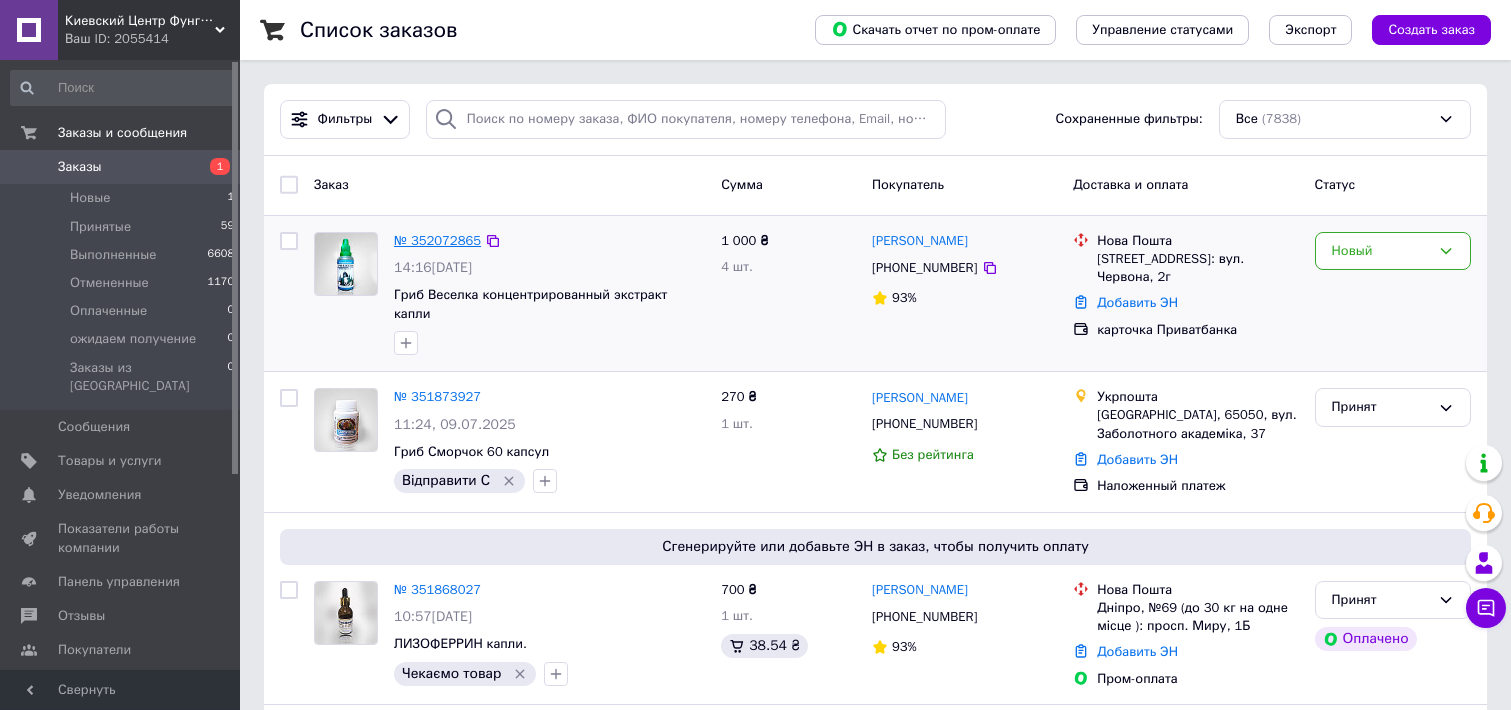 click on "№ 352072865" at bounding box center [437, 240] 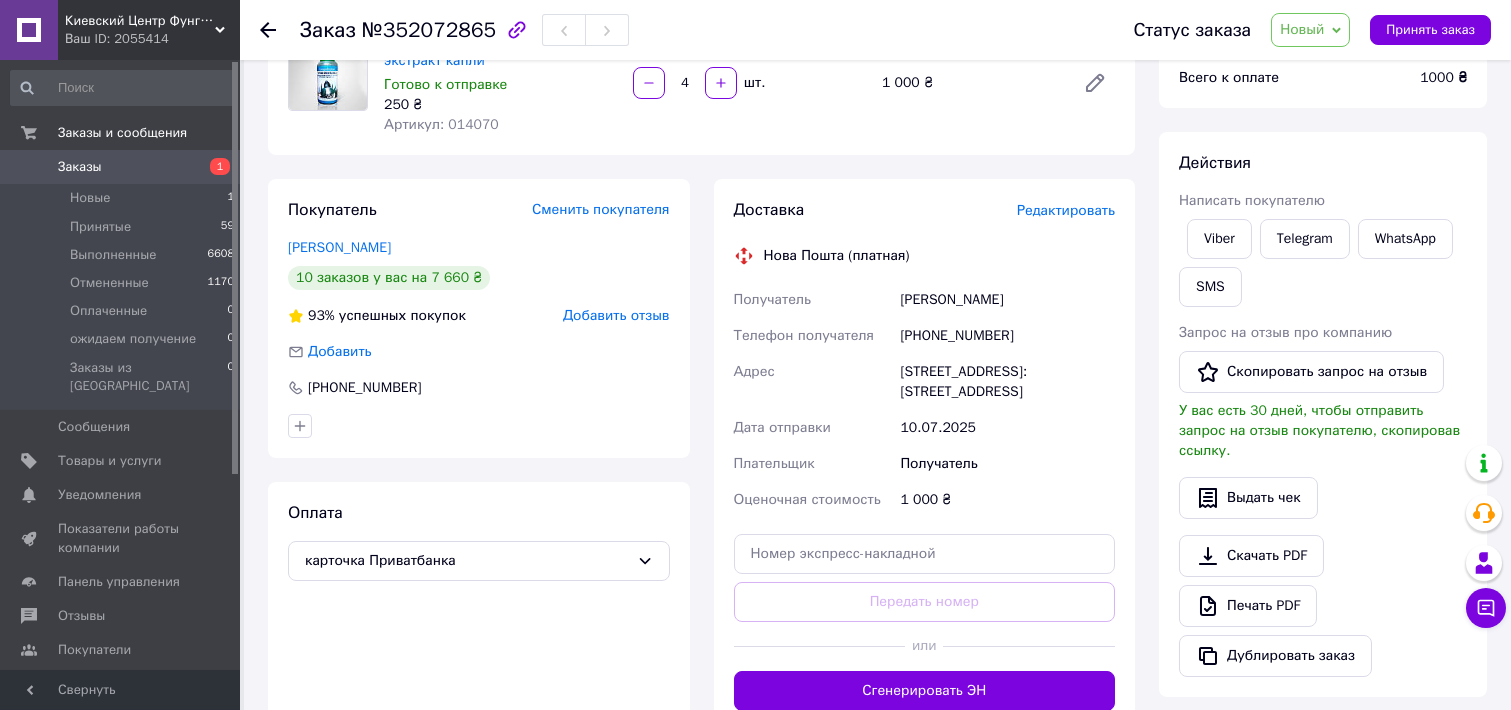 scroll, scrollTop: 100, scrollLeft: 0, axis: vertical 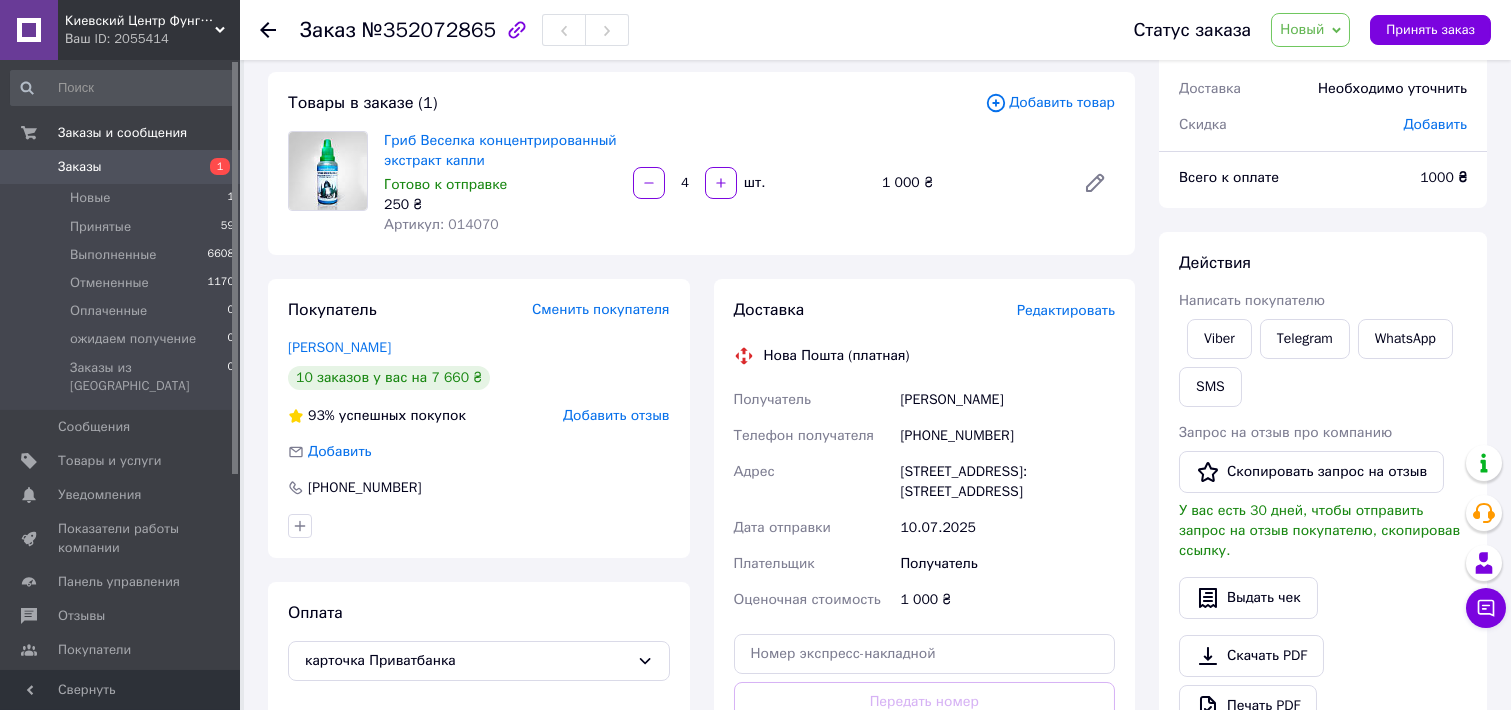 click on "Заказ №352072865" at bounding box center [696, 30] 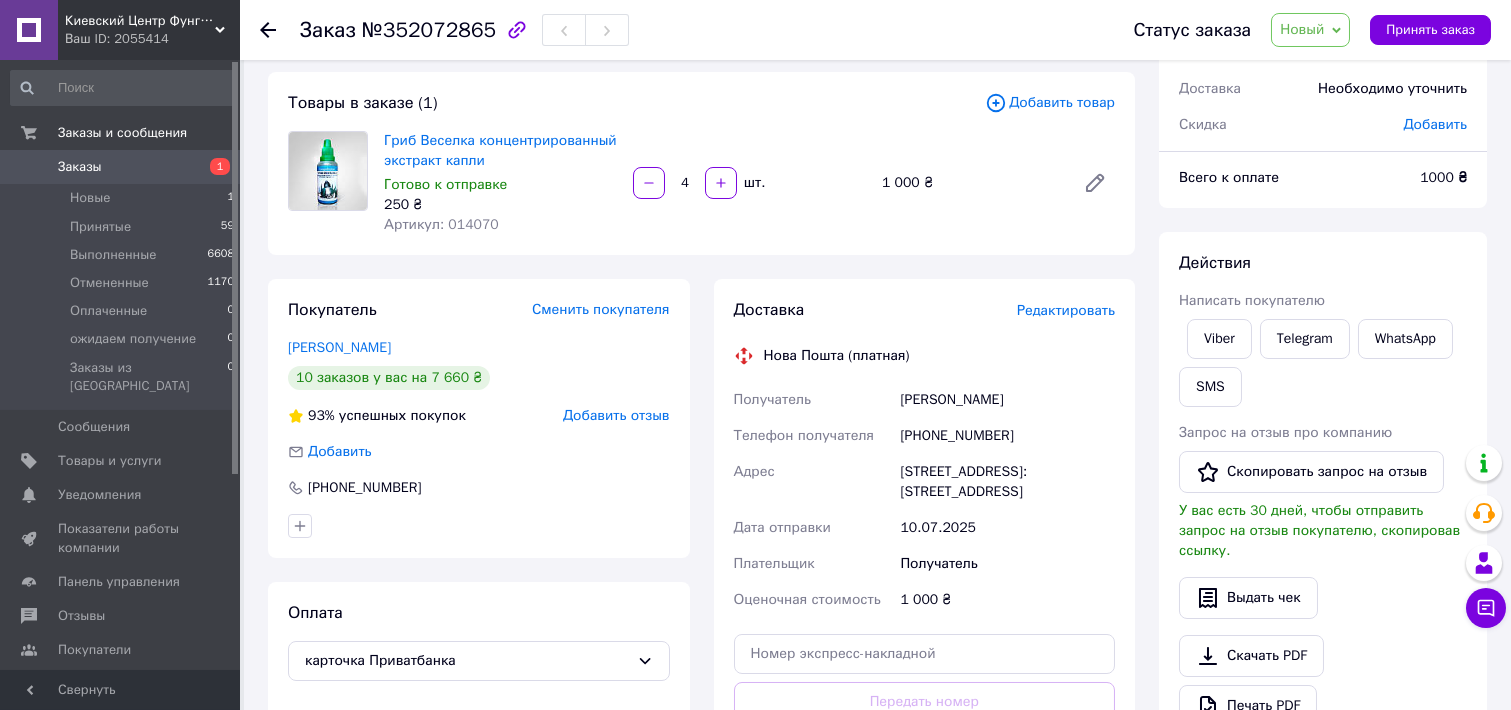 click on "Товары в заказе (1)" at bounding box center (636, 103) 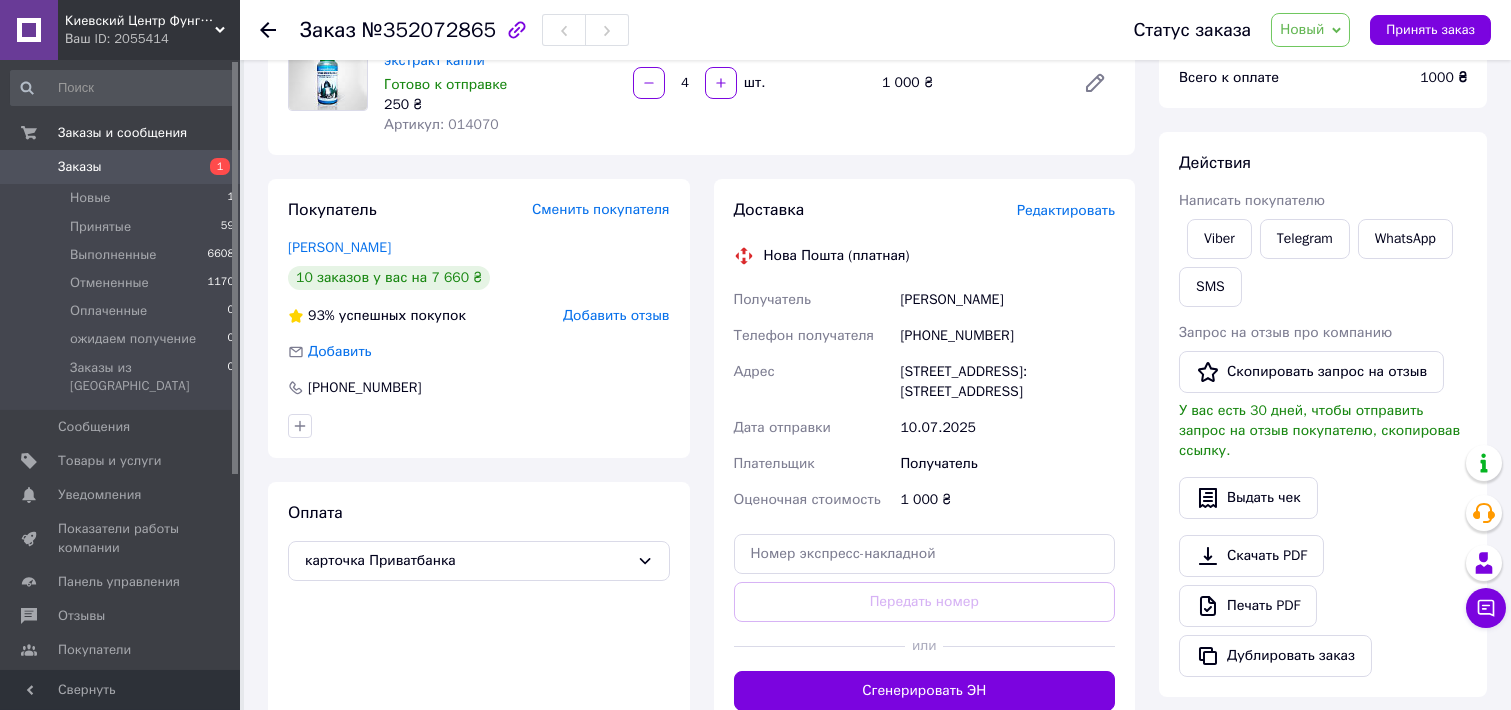 scroll, scrollTop: 100, scrollLeft: 0, axis: vertical 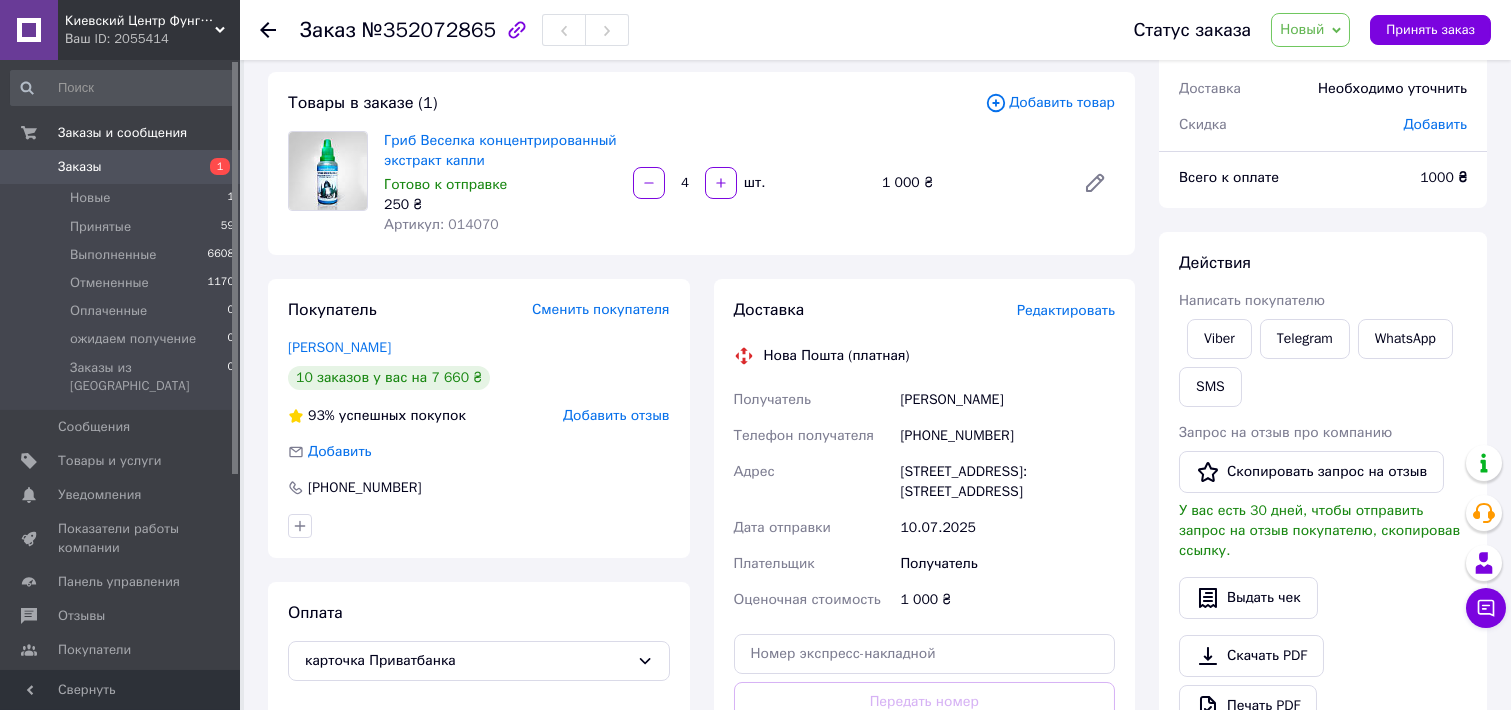 click on "Заказ №352072865" at bounding box center [696, 30] 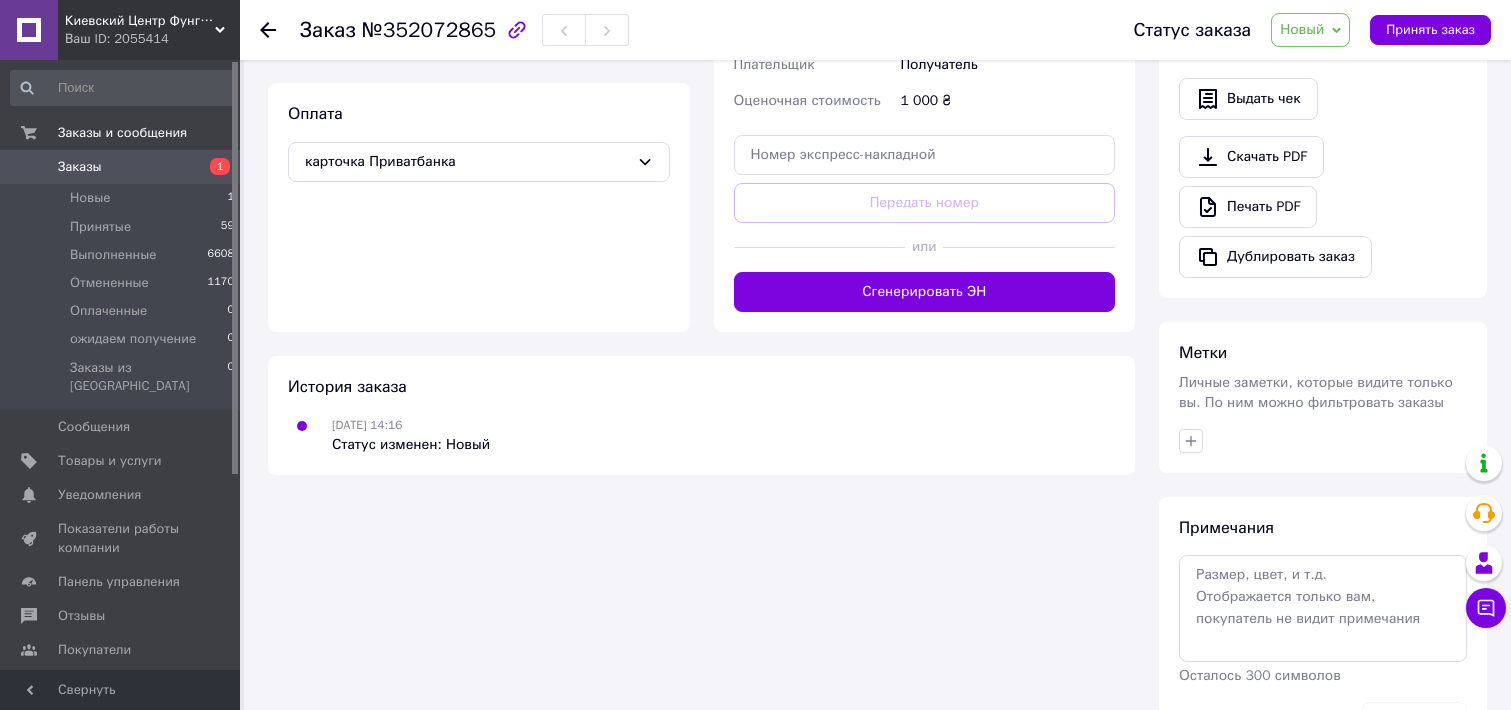 scroll, scrollTop: 300, scrollLeft: 0, axis: vertical 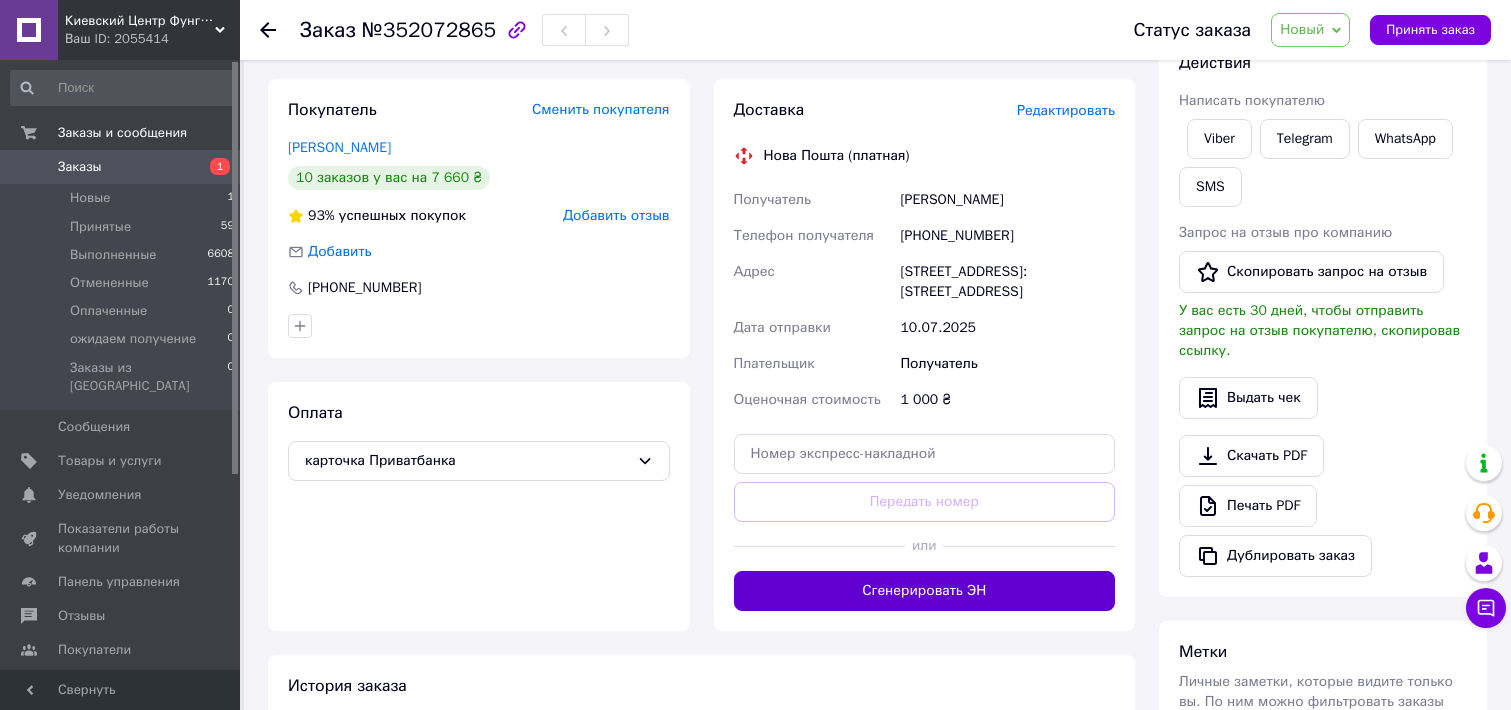 click on "Сгенерировать ЭН" at bounding box center (925, 591) 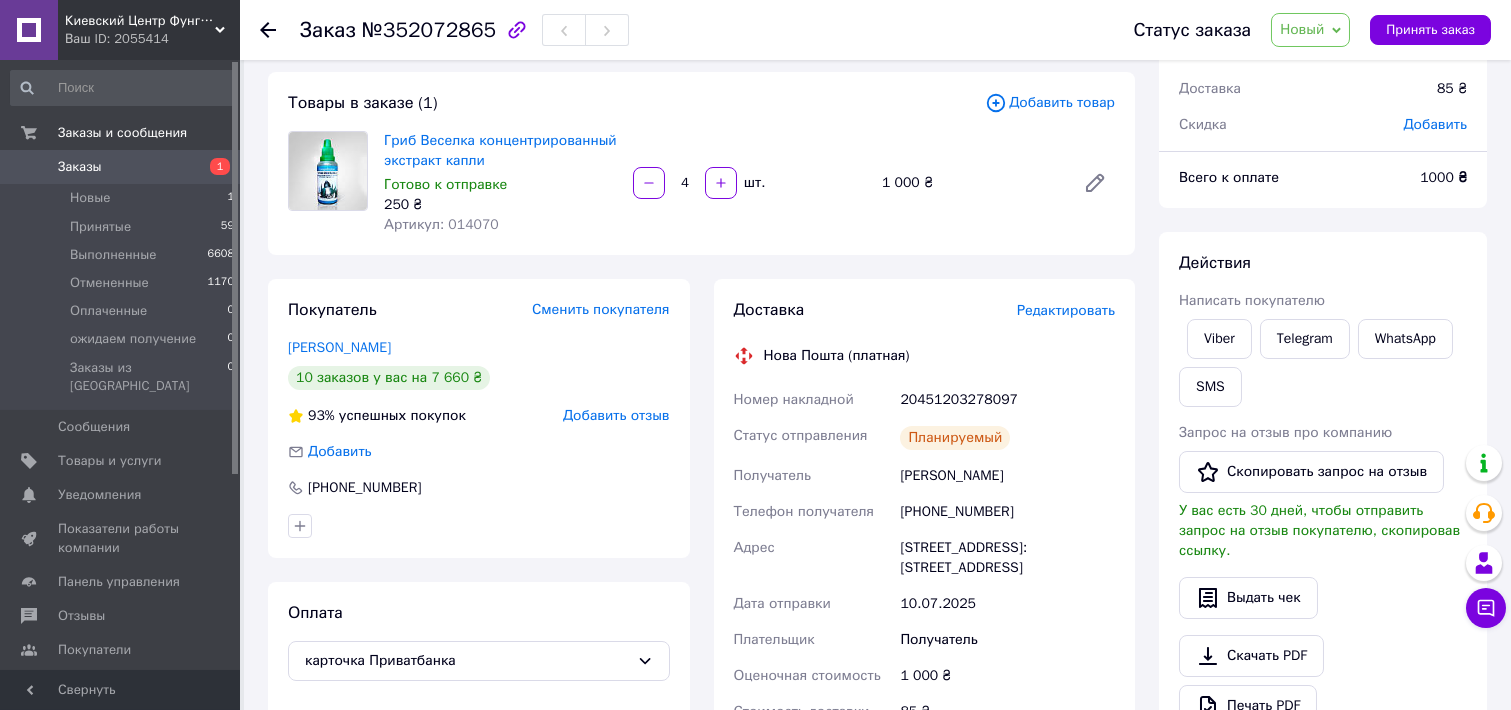 scroll, scrollTop: 200, scrollLeft: 0, axis: vertical 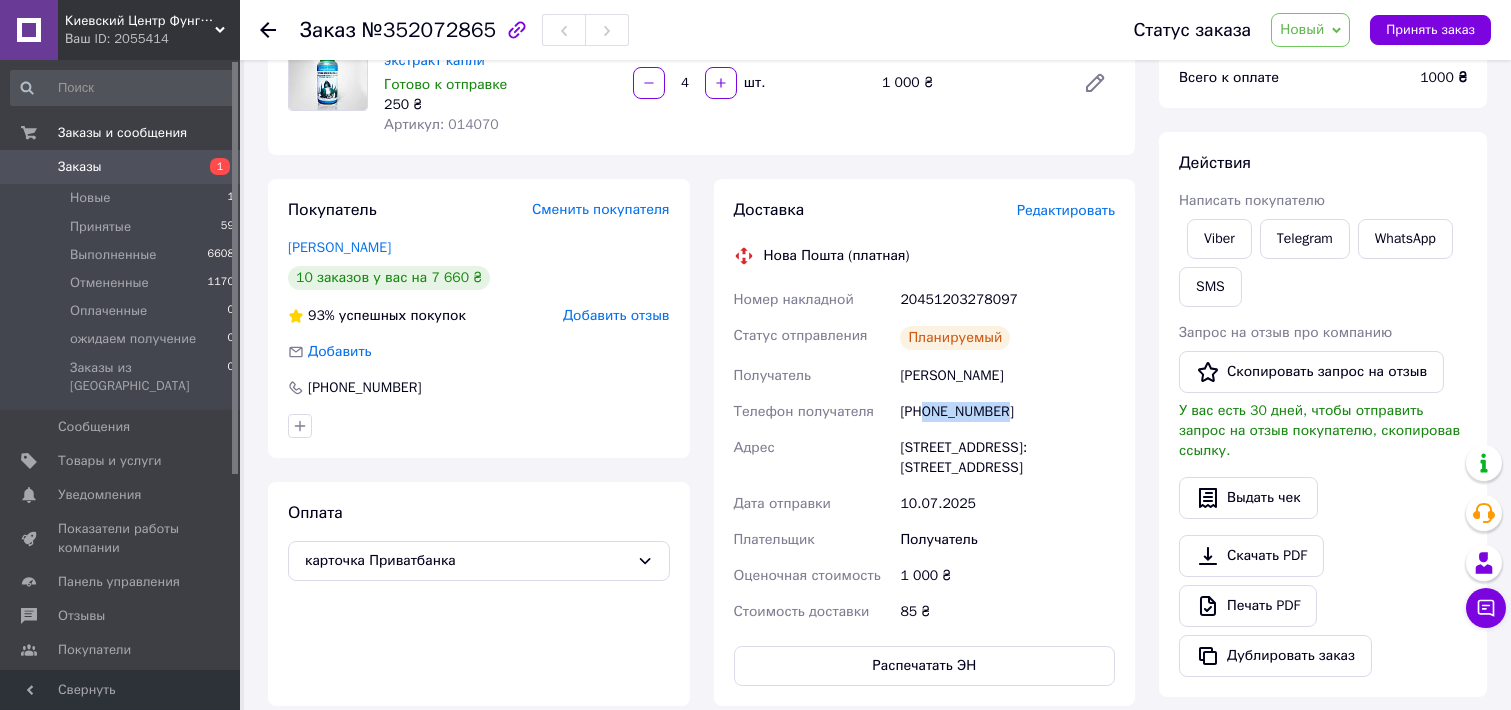 drag, startPoint x: 927, startPoint y: 412, endPoint x: 1007, endPoint y: 404, distance: 80.399 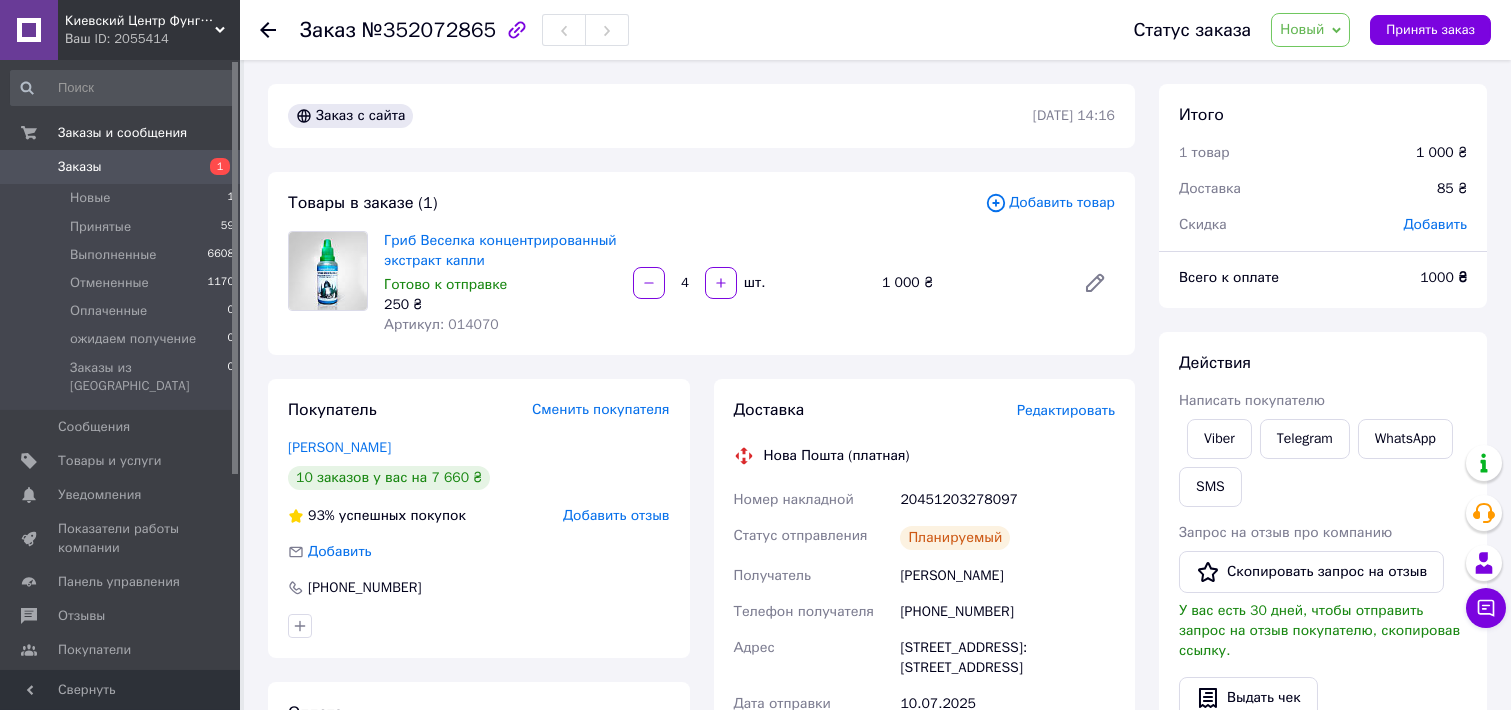 click on "Заказ с сайта [DATE] 14:16" at bounding box center [701, 116] 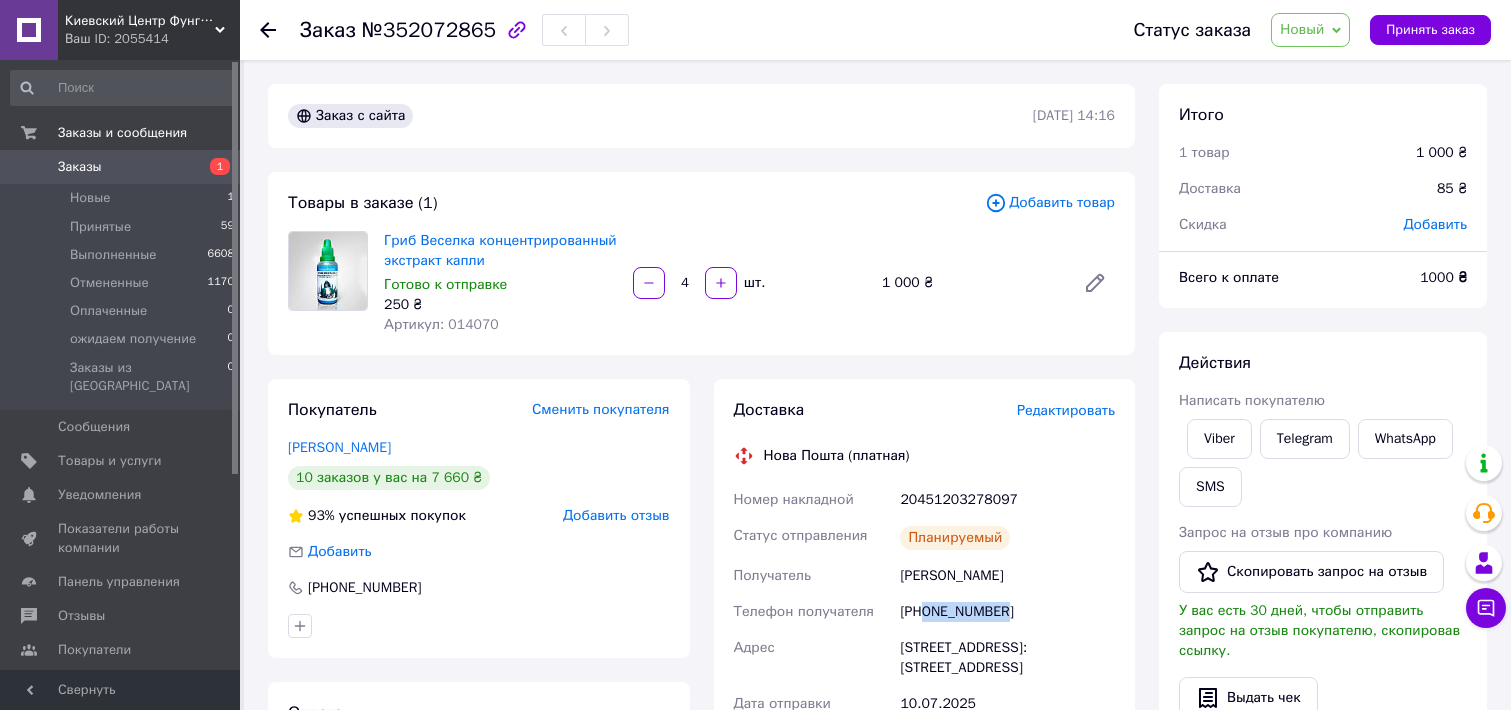 drag, startPoint x: 1009, startPoint y: 615, endPoint x: 923, endPoint y: 619, distance: 86.09297 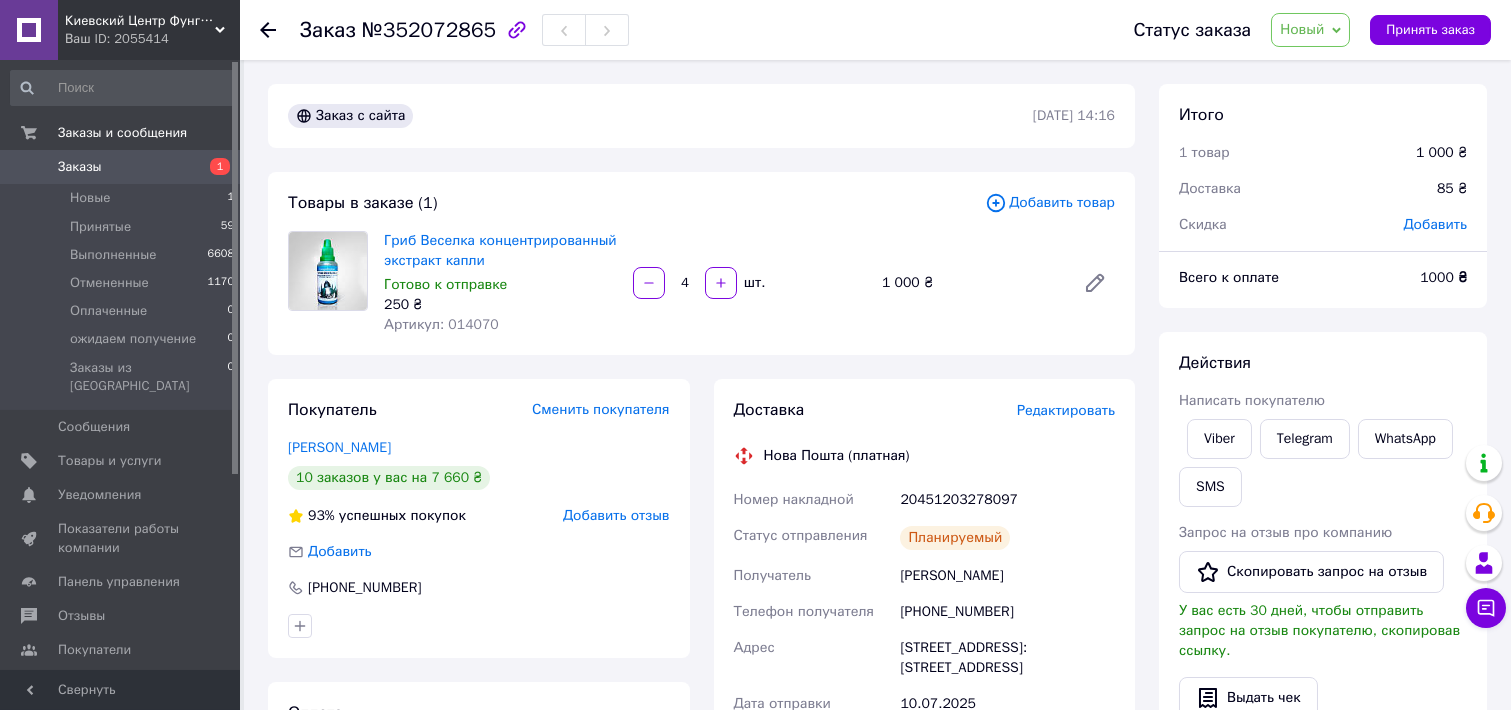 click on "Товары в заказе (1)" at bounding box center (636, 203) 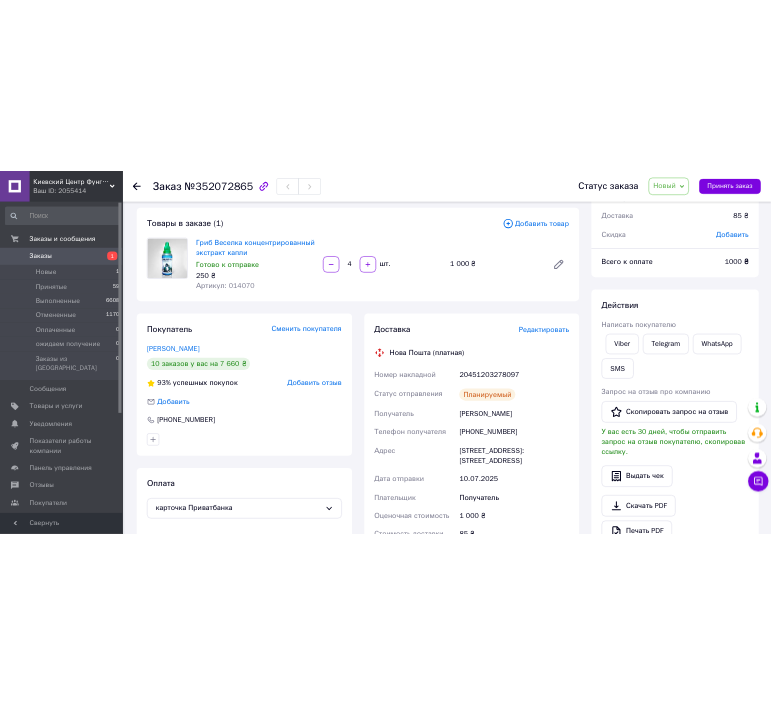 scroll, scrollTop: 0, scrollLeft: 0, axis: both 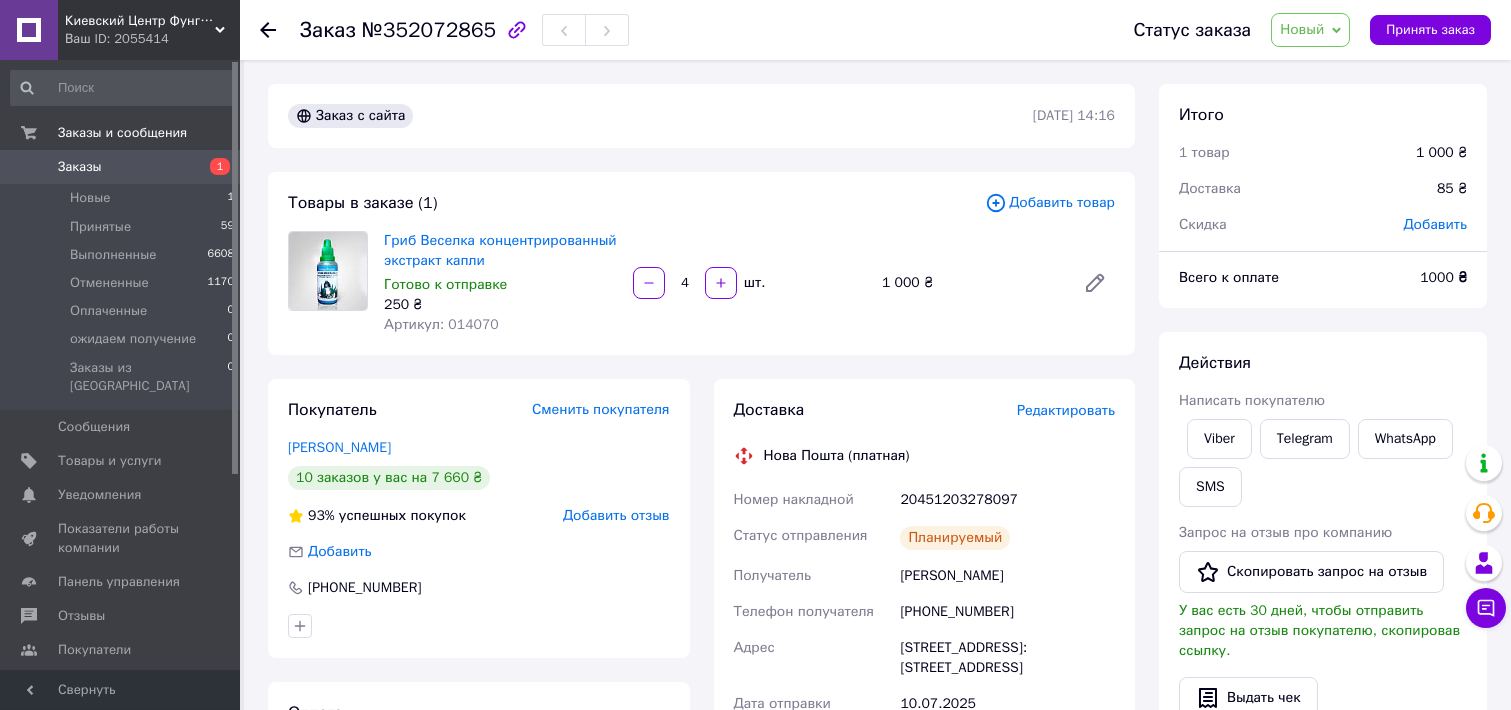 click on "Товары в заказе (1)" at bounding box center (636, 203) 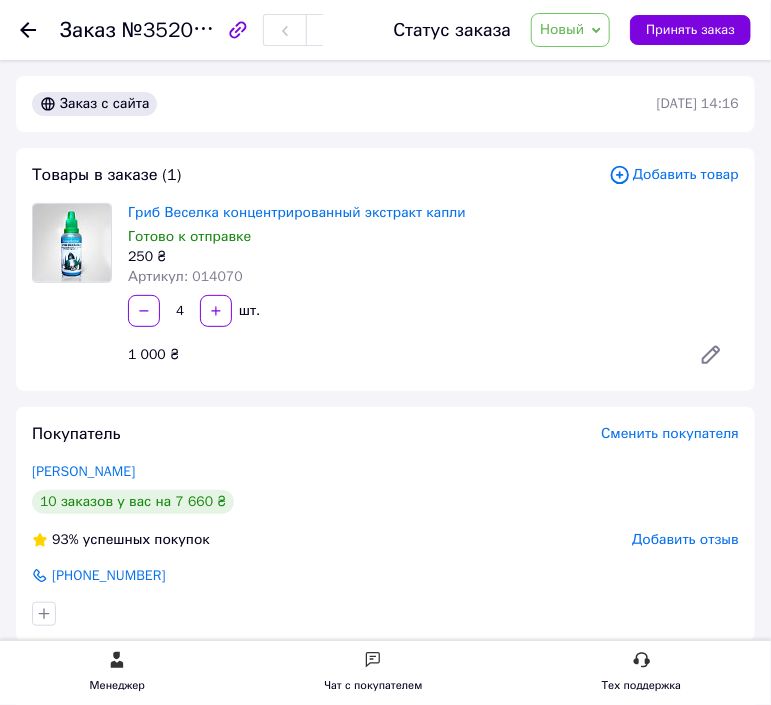 click on "Артикул: 014070" at bounding box center [433, 277] 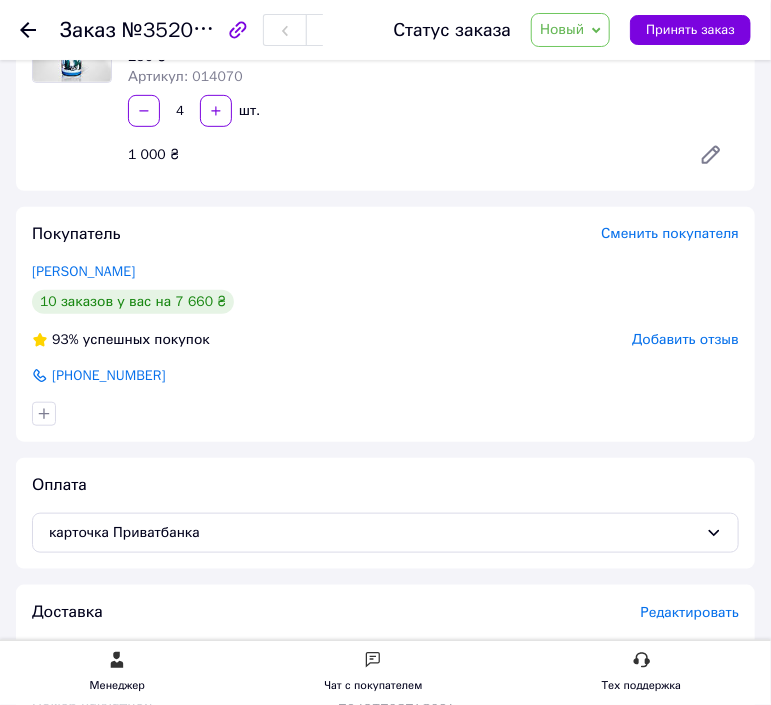 scroll, scrollTop: 300, scrollLeft: 0, axis: vertical 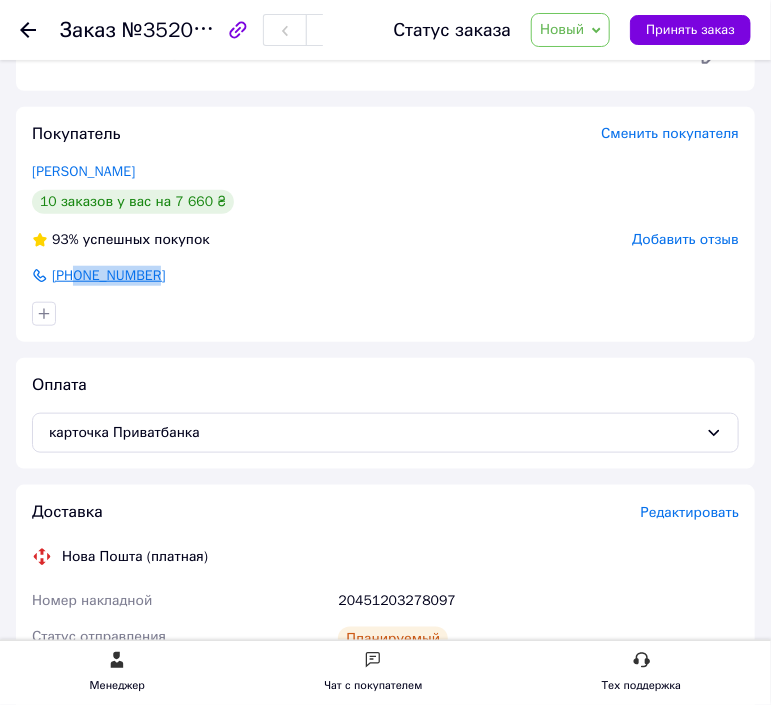 drag, startPoint x: 200, startPoint y: 276, endPoint x: 77, endPoint y: 283, distance: 123.19903 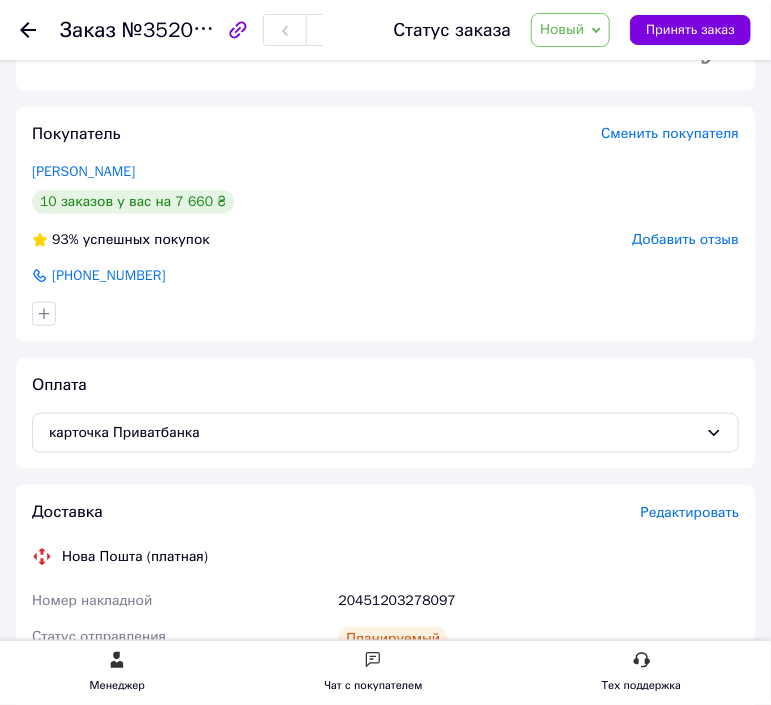 click on "Покупатель Сменить покупателя [PERSON_NAME] 10 заказов у вас на 7 660 ₴ 93%   успешных покупок Добавить отзыв [PHONE_NUMBER]" at bounding box center (385, 224) 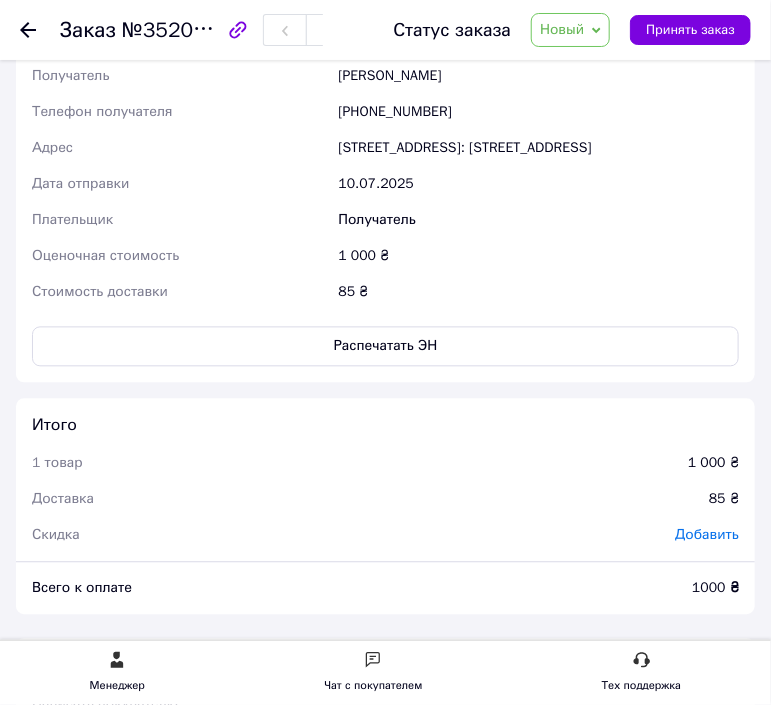 scroll, scrollTop: 699, scrollLeft: 0, axis: vertical 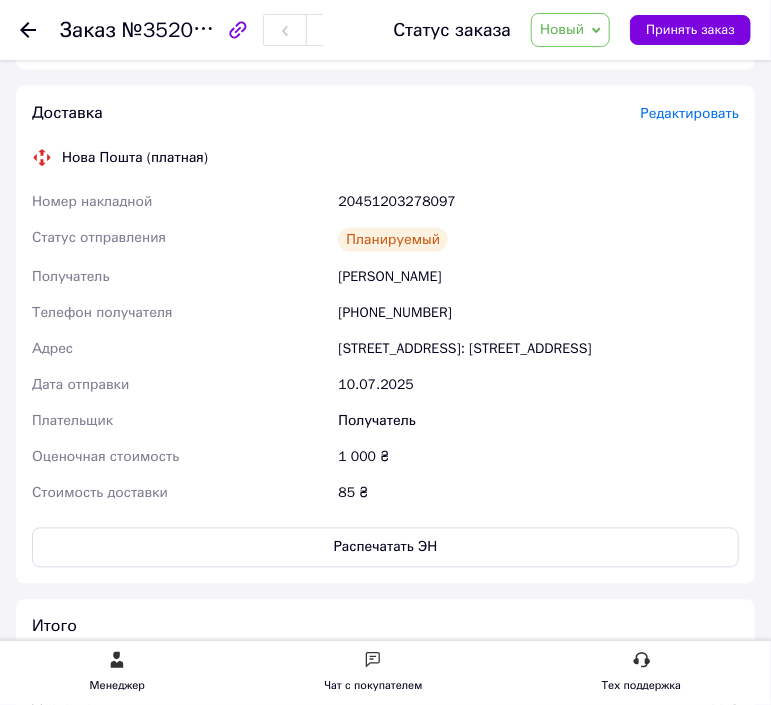 click on "[STREET_ADDRESS]: [STREET_ADDRESS]" at bounding box center [538, 350] 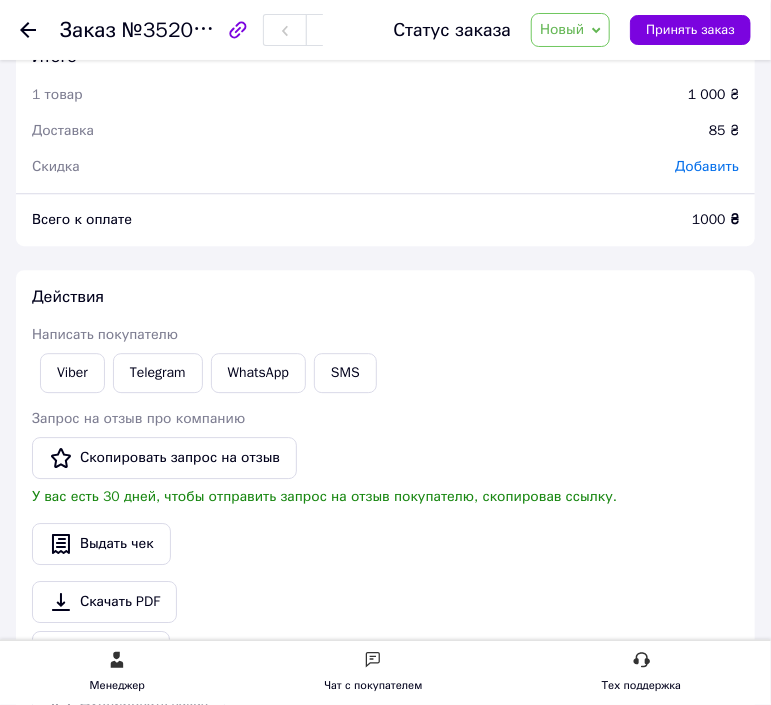 scroll, scrollTop: 1369, scrollLeft: 0, axis: vertical 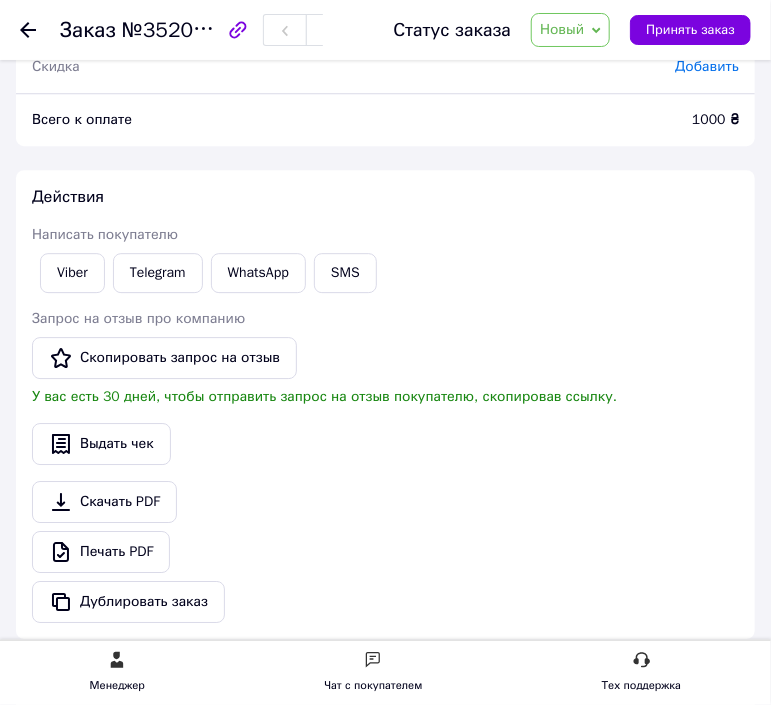 click on "Действия Написать покупателю Viber Telegram WhatsApp SMS Запрос на отзыв про компанию   Скопировать запрос на отзыв У вас есть 30 дней, чтобы отправить запрос на отзыв покупателю, скопировав ссылку.   Выдать чек   Скачать PDF   Печать PDF   Дублировать заказ" at bounding box center [385, 404] 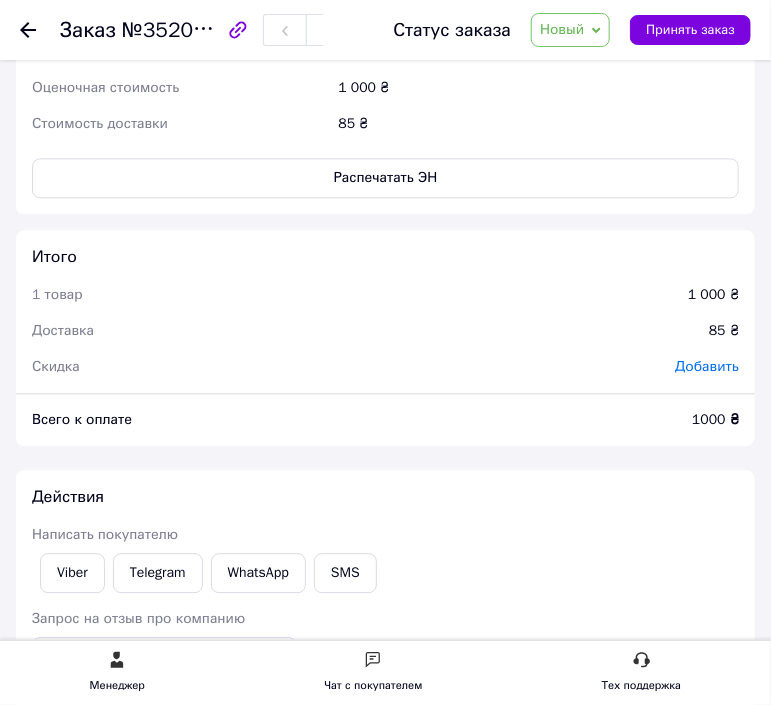scroll, scrollTop: 569, scrollLeft: 0, axis: vertical 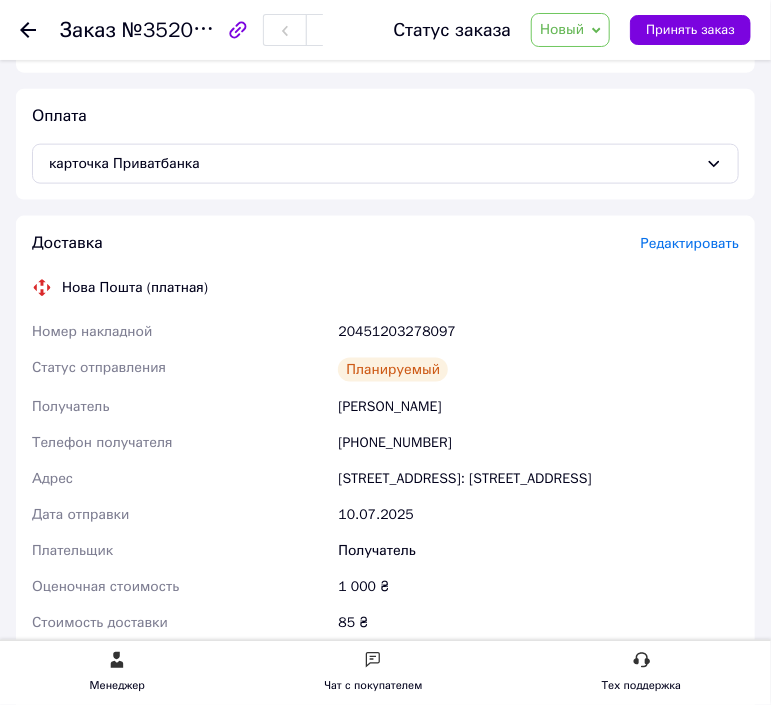click on "20451203278097" at bounding box center (538, 332) 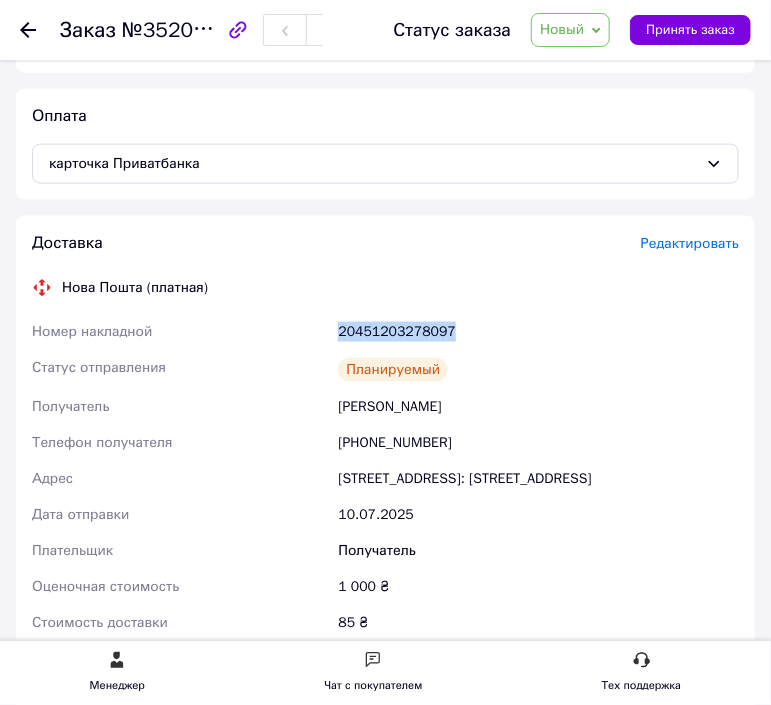 click on "20451203278097" at bounding box center [538, 332] 